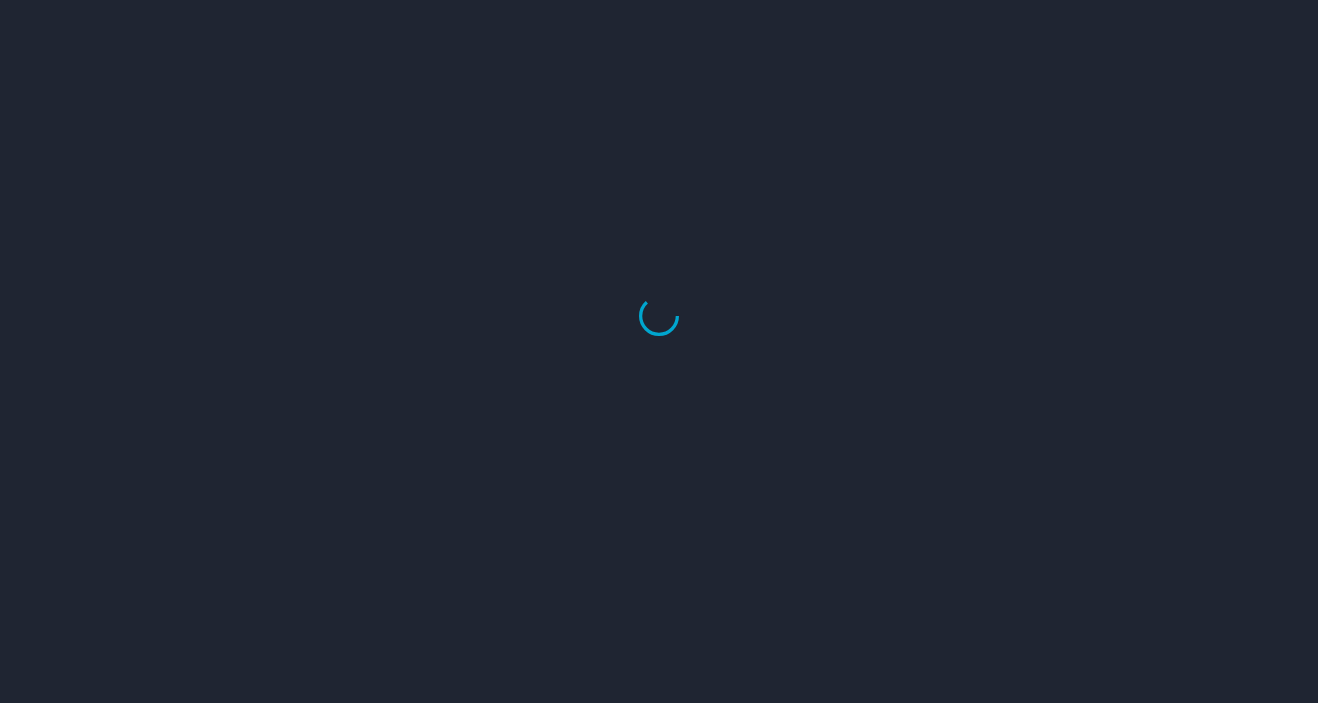 scroll, scrollTop: 0, scrollLeft: 0, axis: both 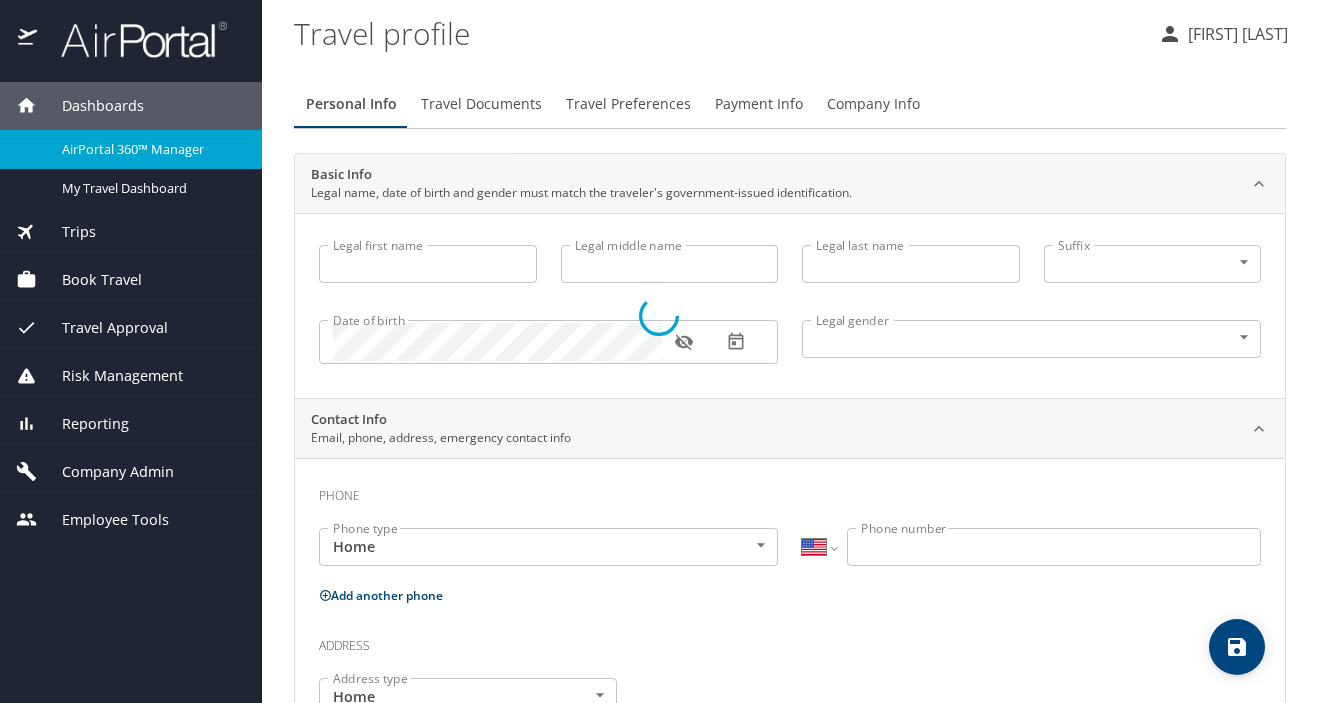 type on "Jennifer" 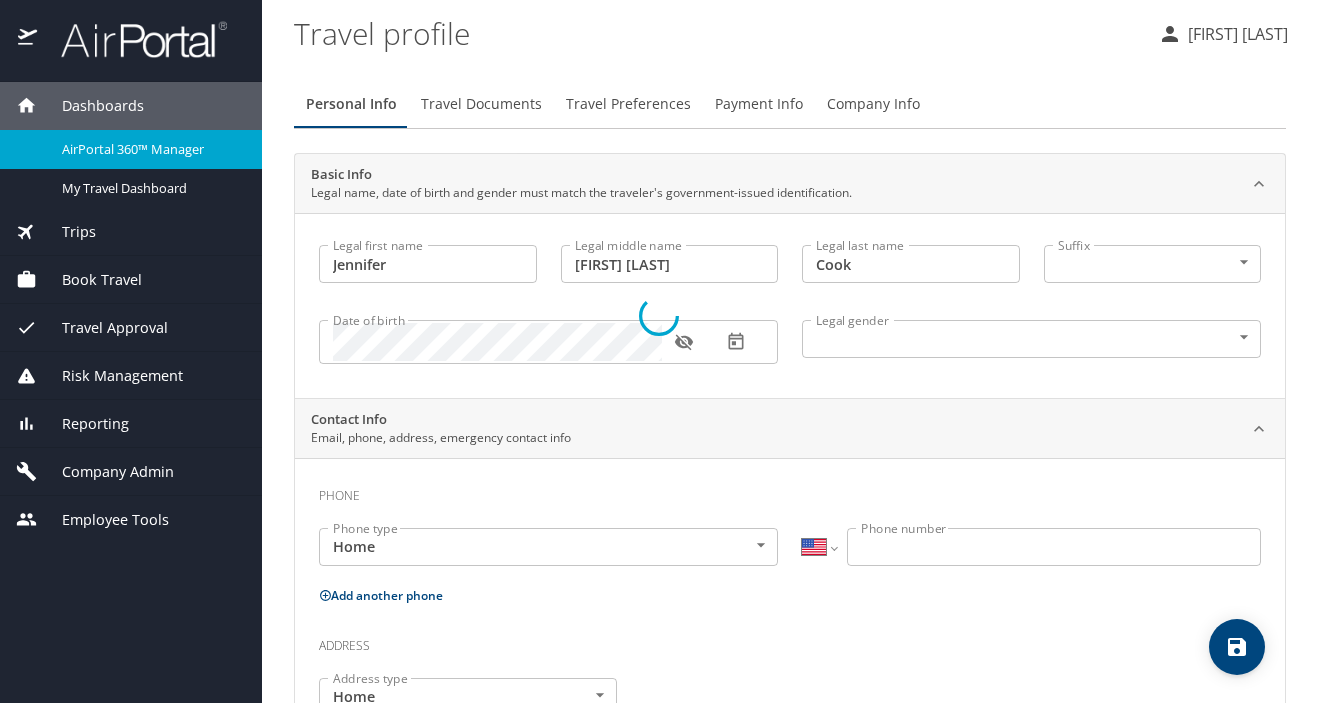 type on "Patricia" 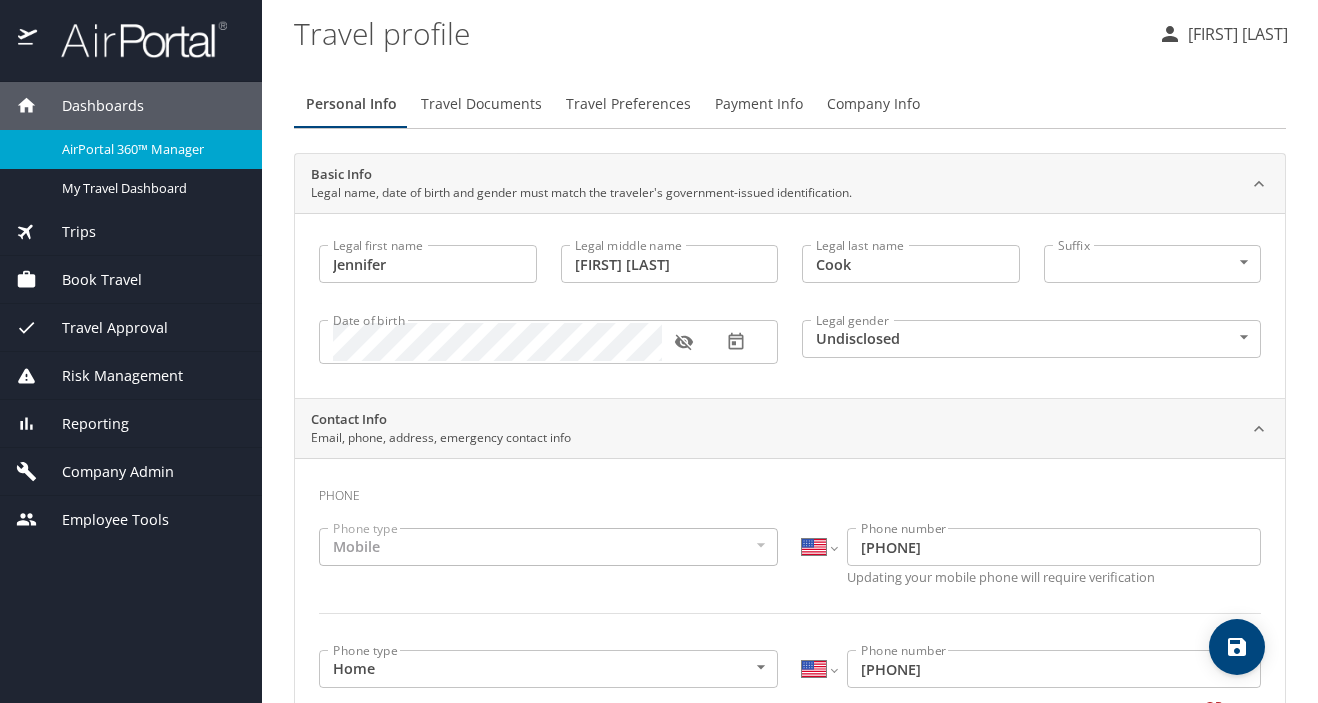 click on "Book Travel" at bounding box center (131, 280) 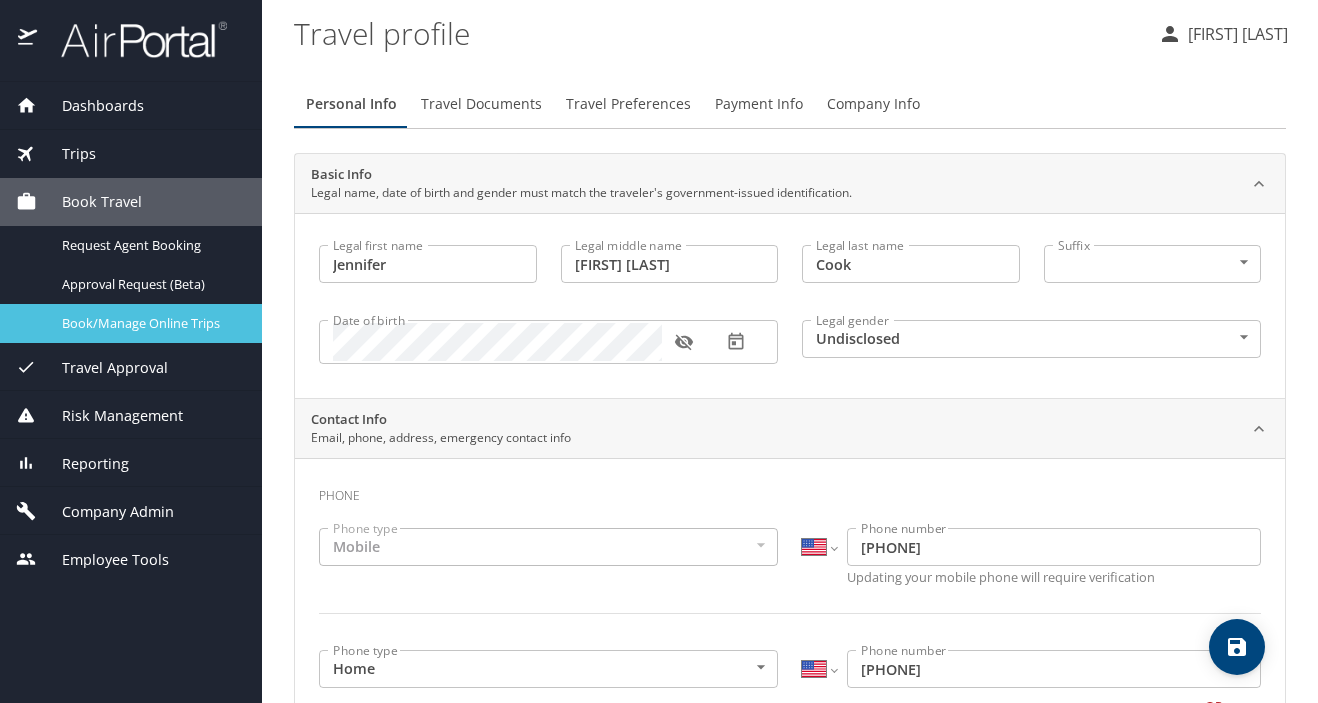 click on "Book/Manage Online Trips" at bounding box center (150, 323) 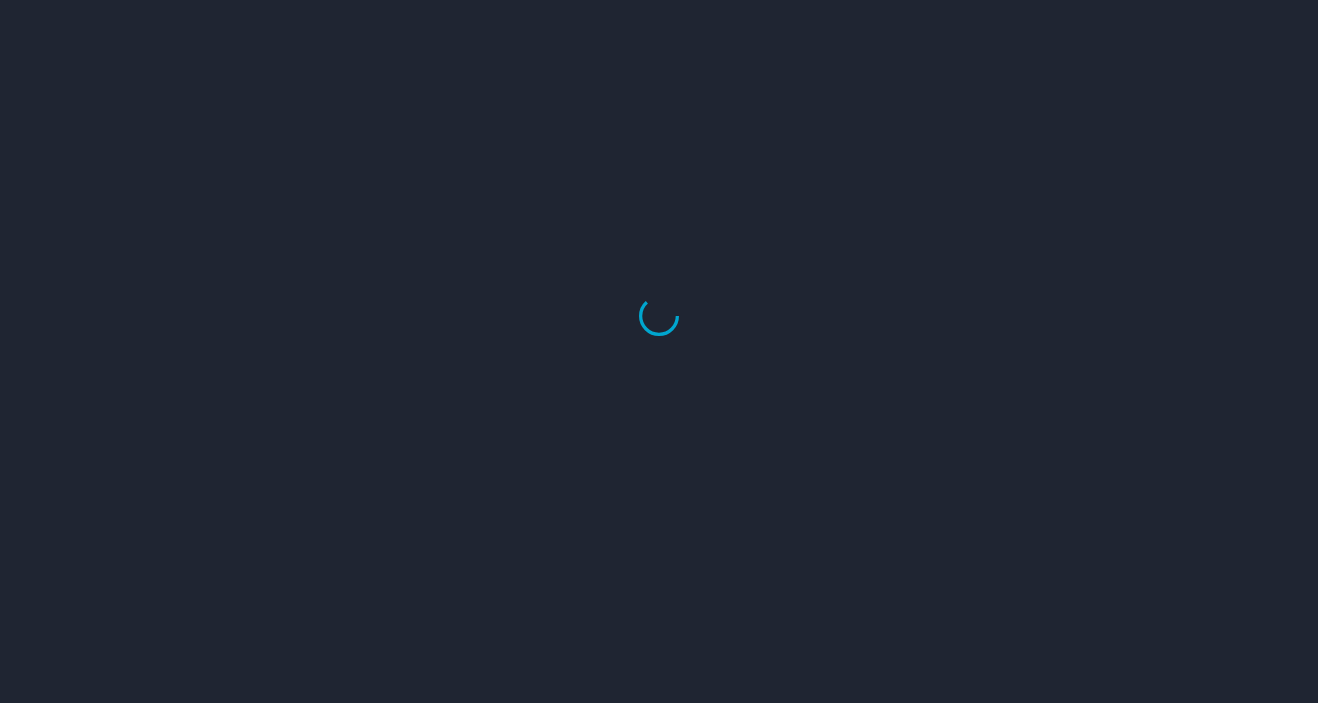 scroll, scrollTop: 0, scrollLeft: 0, axis: both 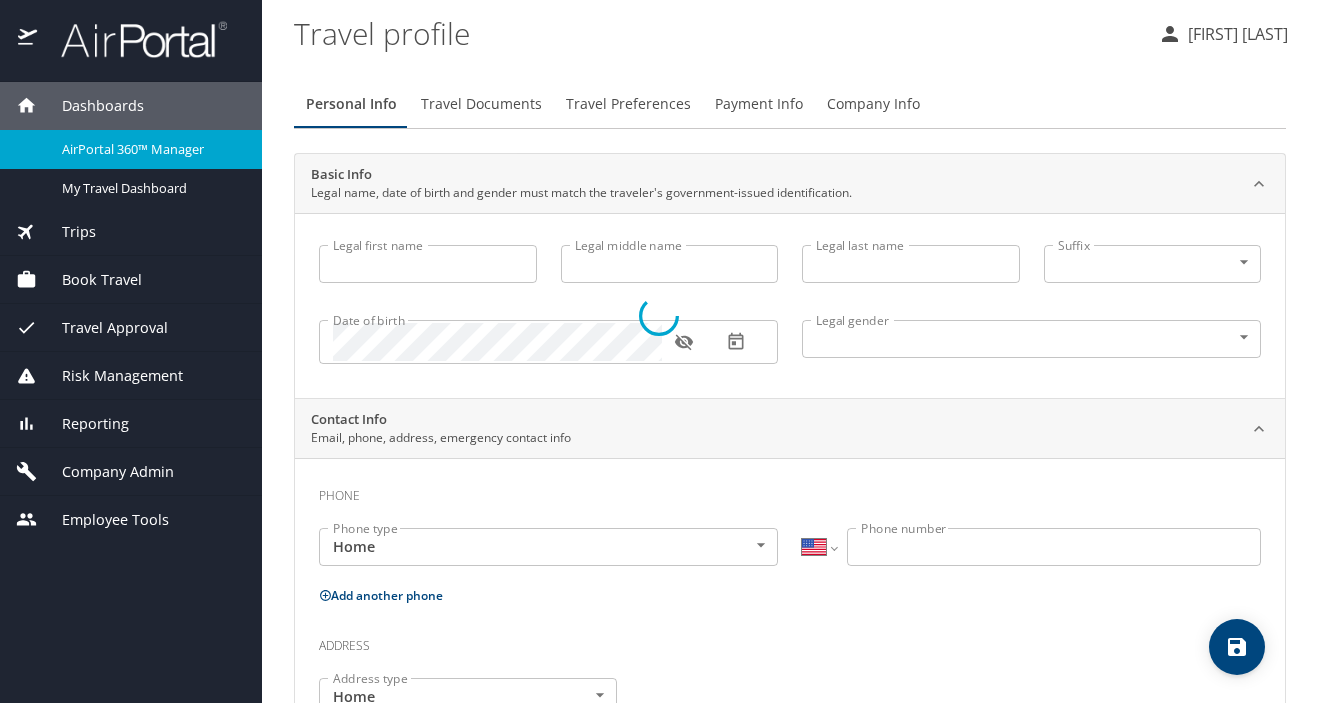 type on "Jennifer" 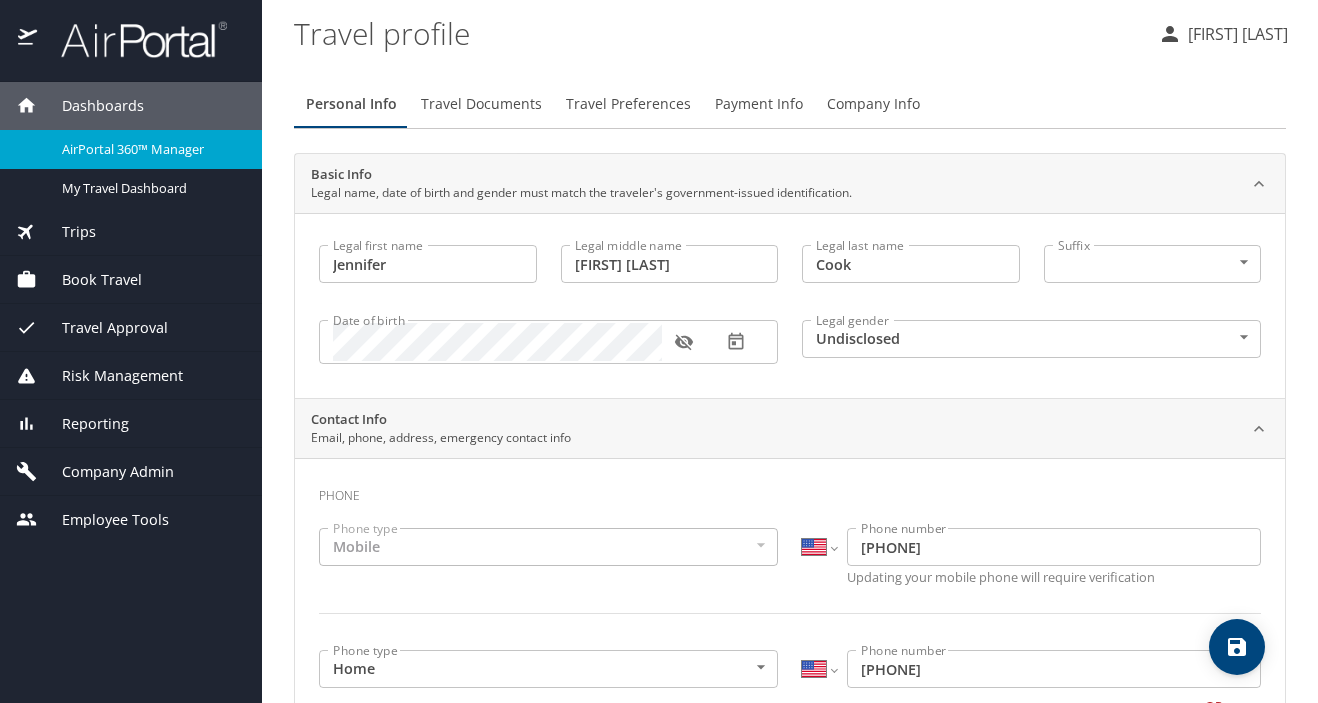 click on "Book Travel" at bounding box center (89, 280) 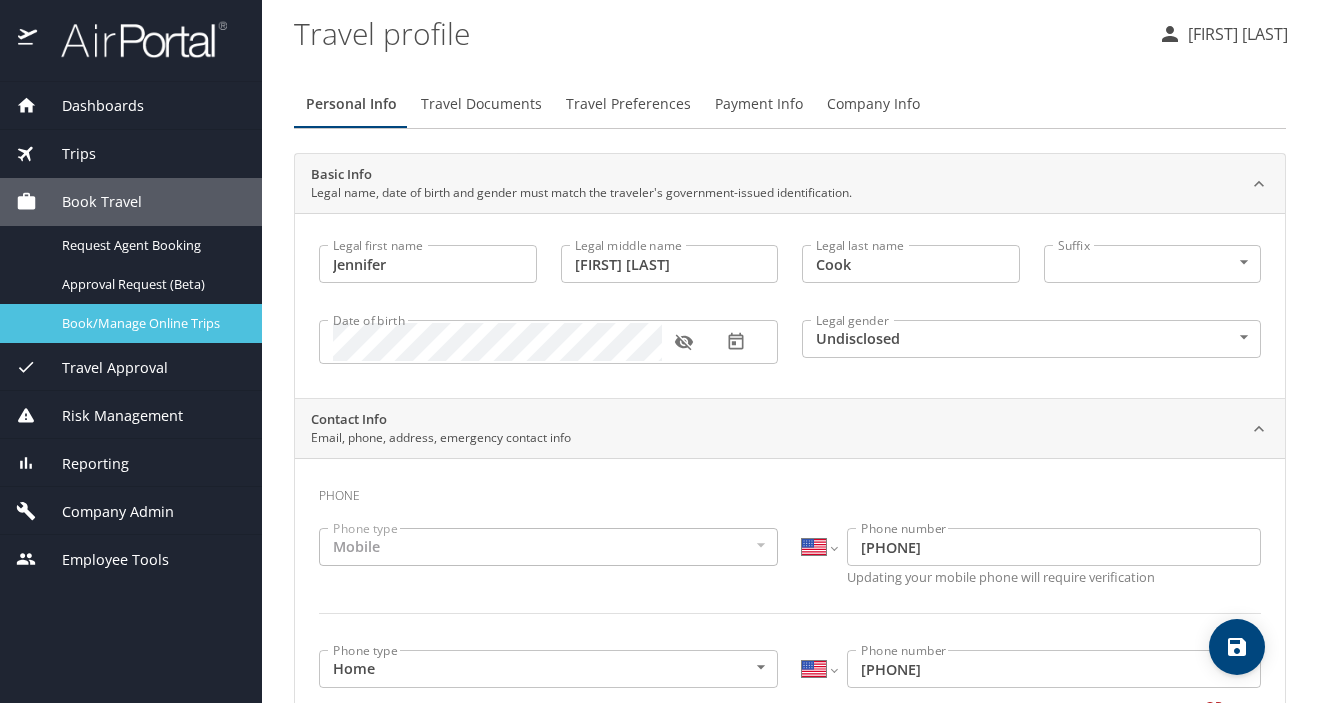 click on "Book/Manage Online Trips" at bounding box center [150, 323] 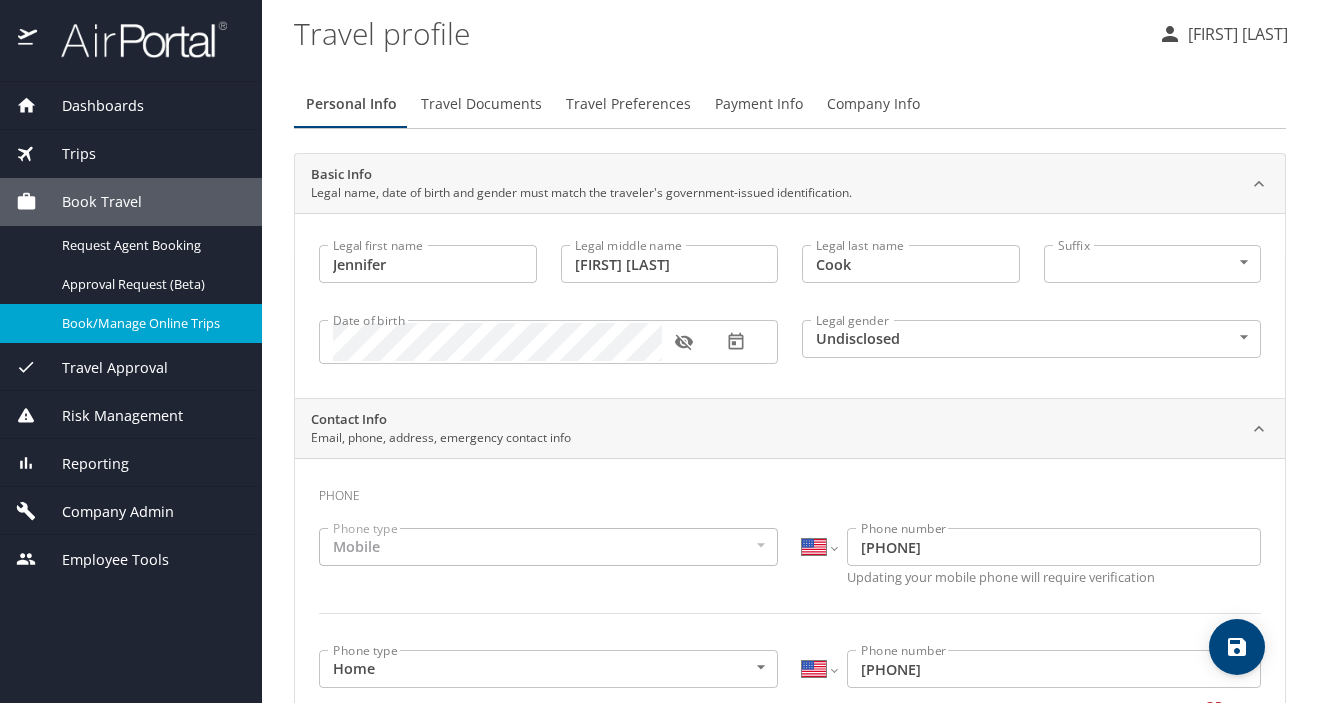 click on "Book/Manage Online Trips" at bounding box center [131, 323] 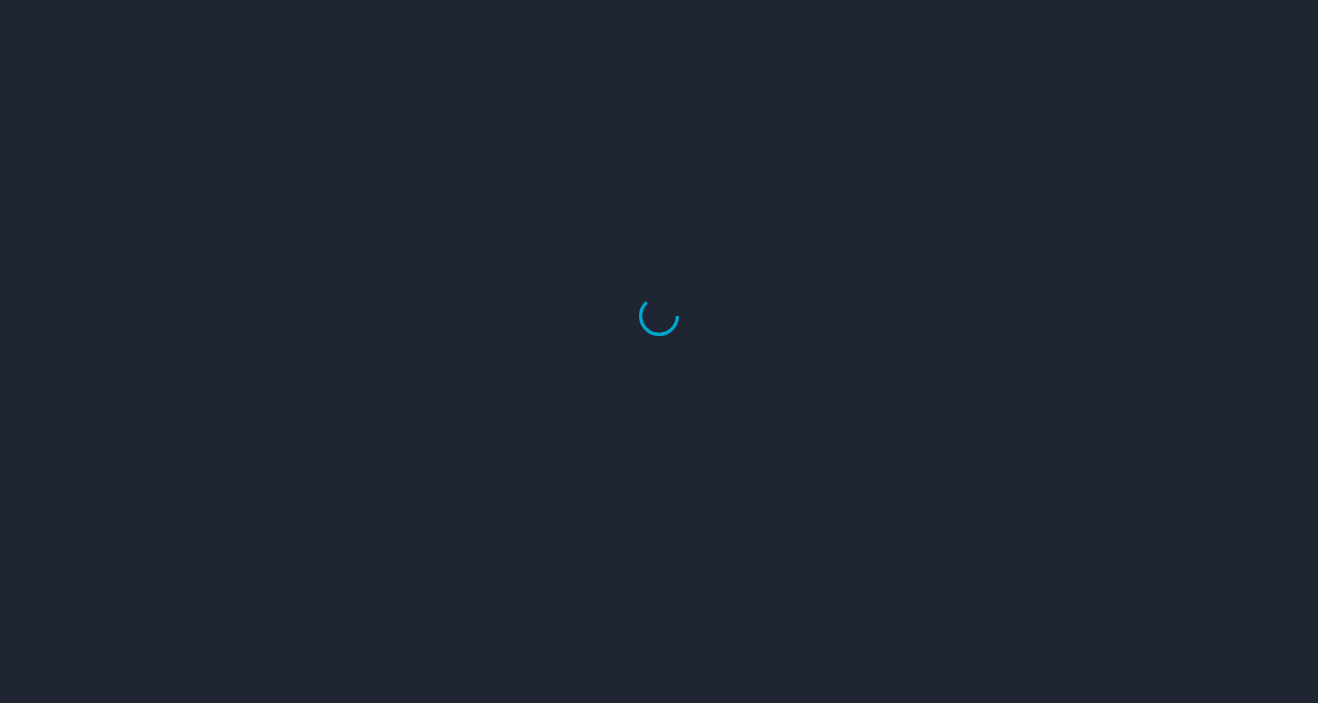 scroll, scrollTop: 0, scrollLeft: 0, axis: both 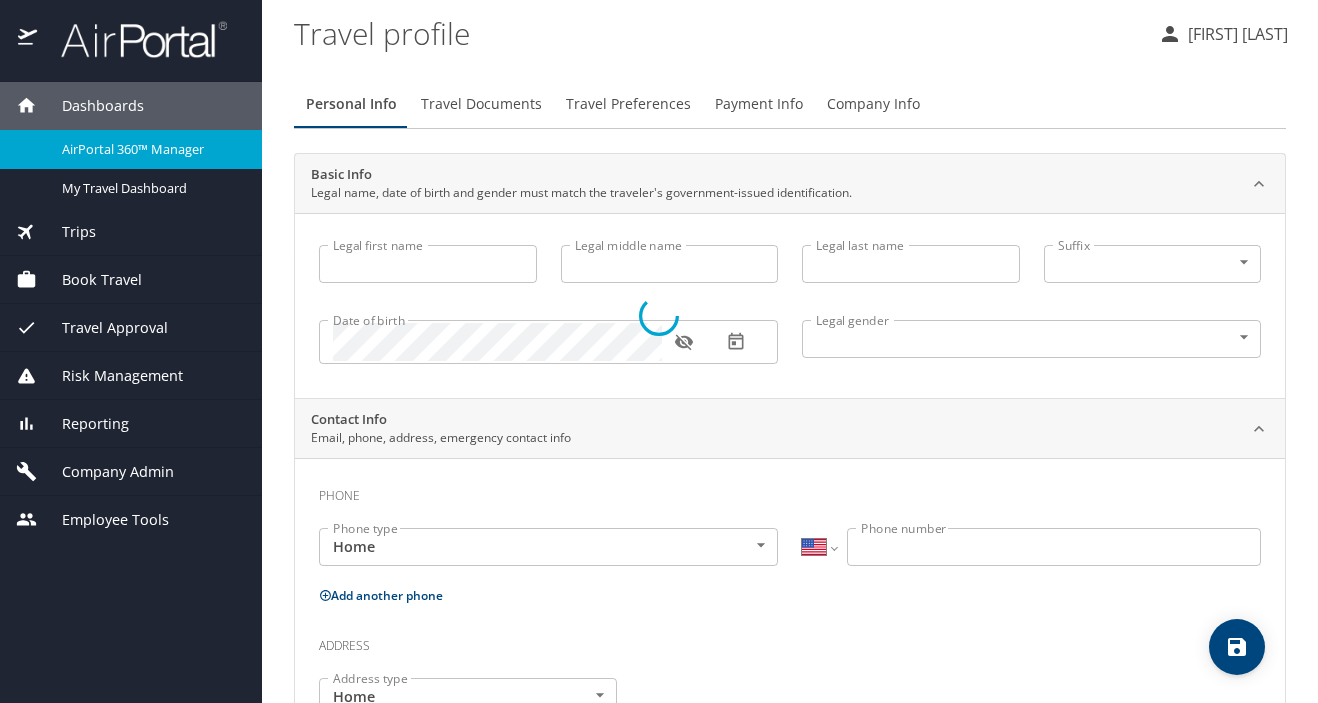 type on "Jennifer" 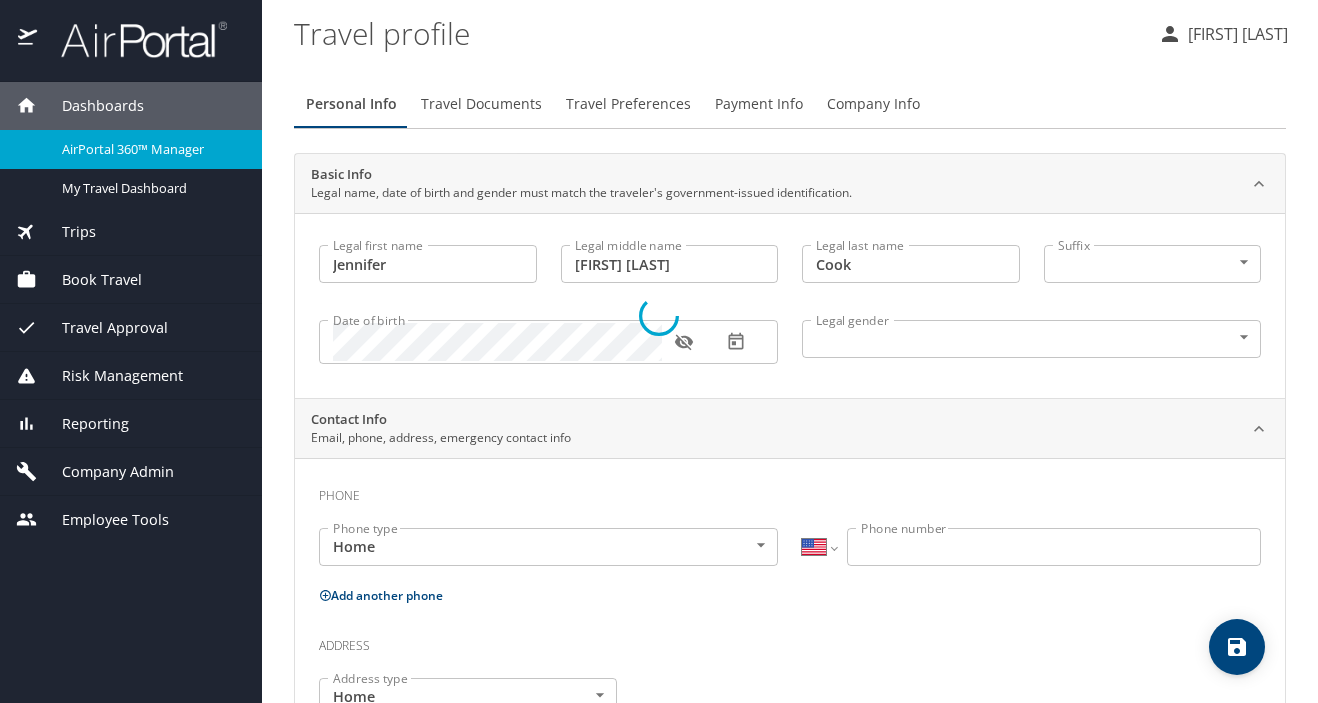 select on "US" 